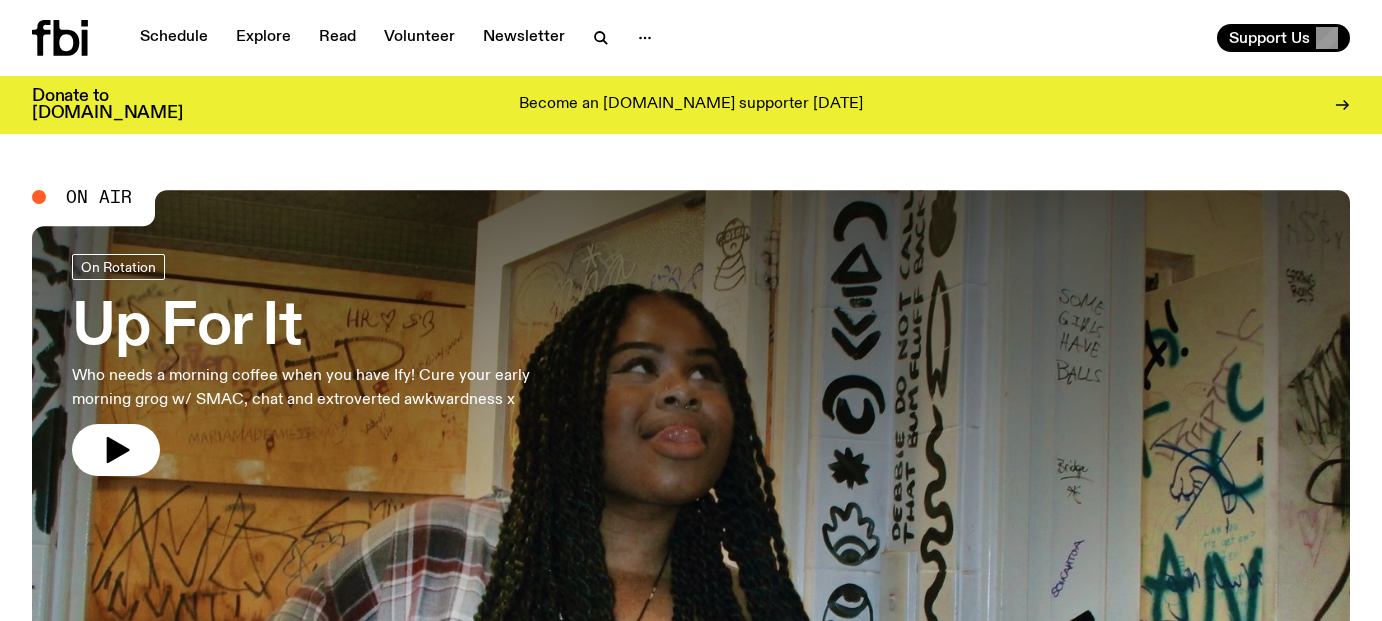scroll, scrollTop: 0, scrollLeft: 0, axis: both 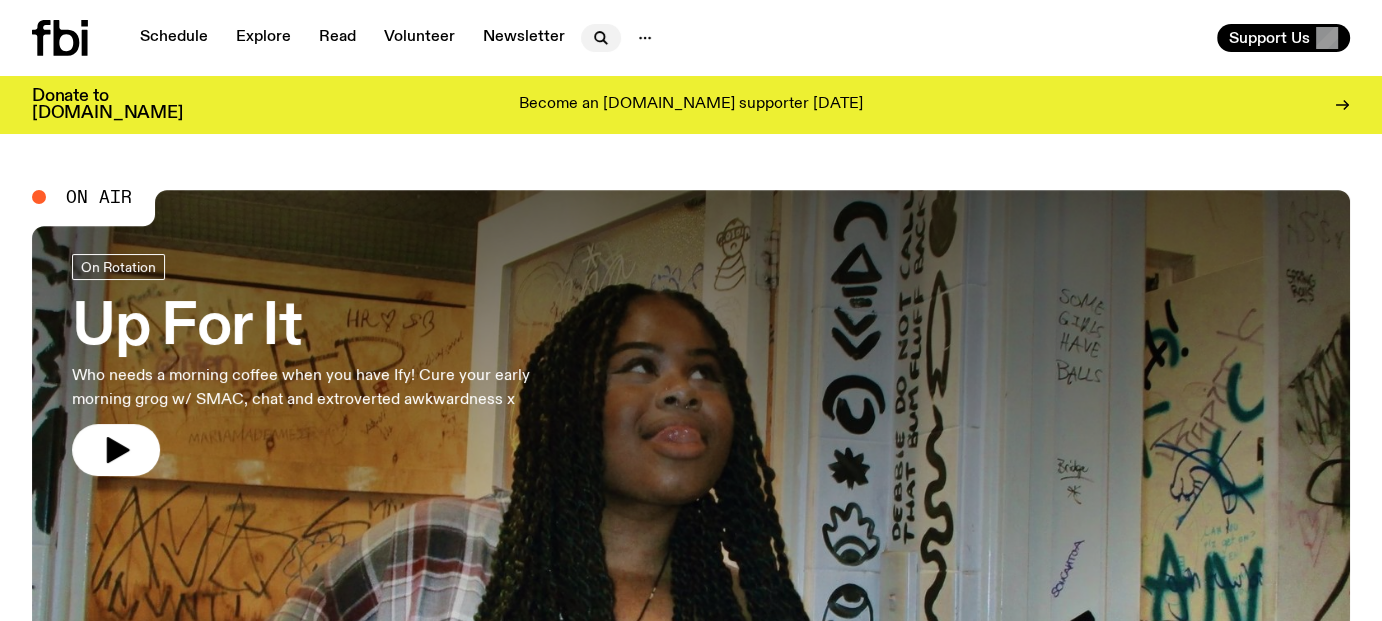 click 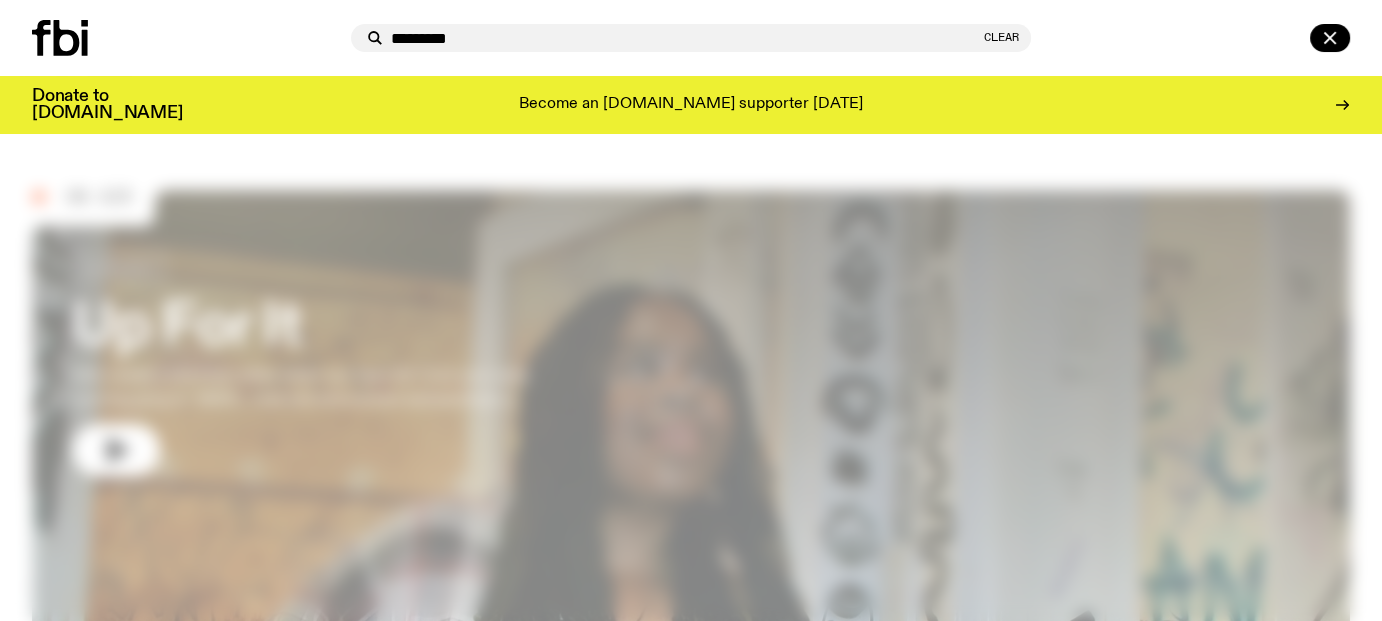 type on "*********" 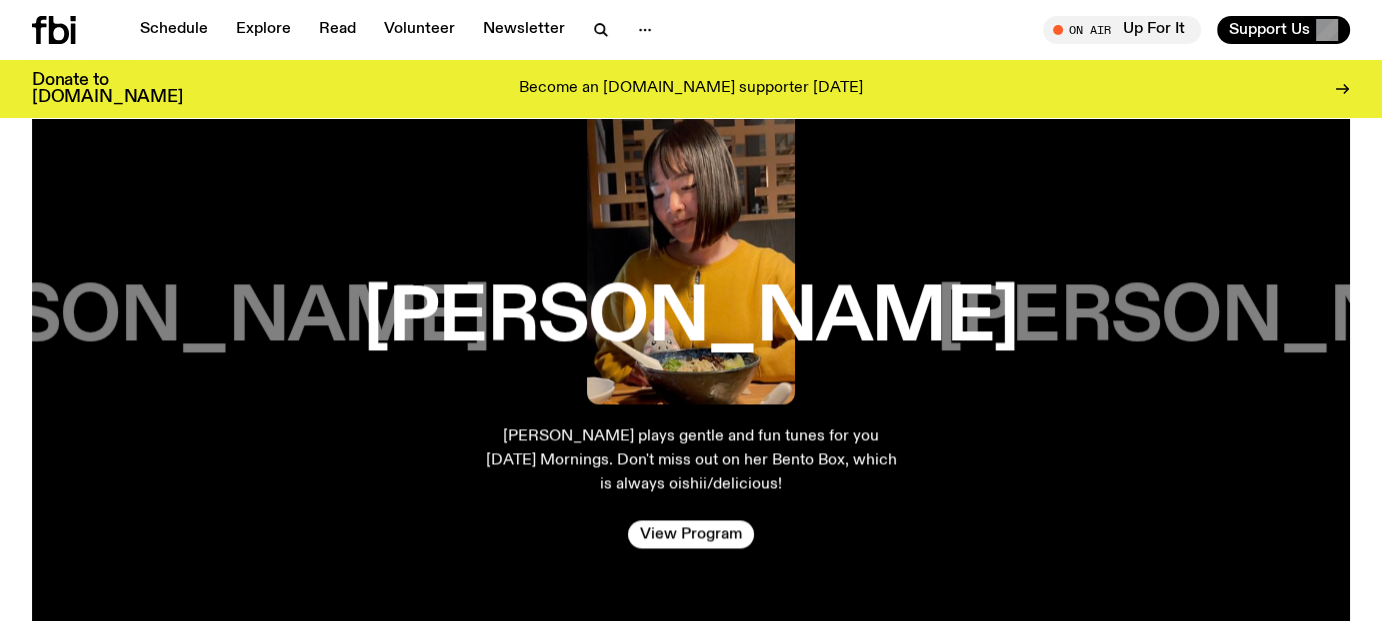 scroll, scrollTop: 3392, scrollLeft: 0, axis: vertical 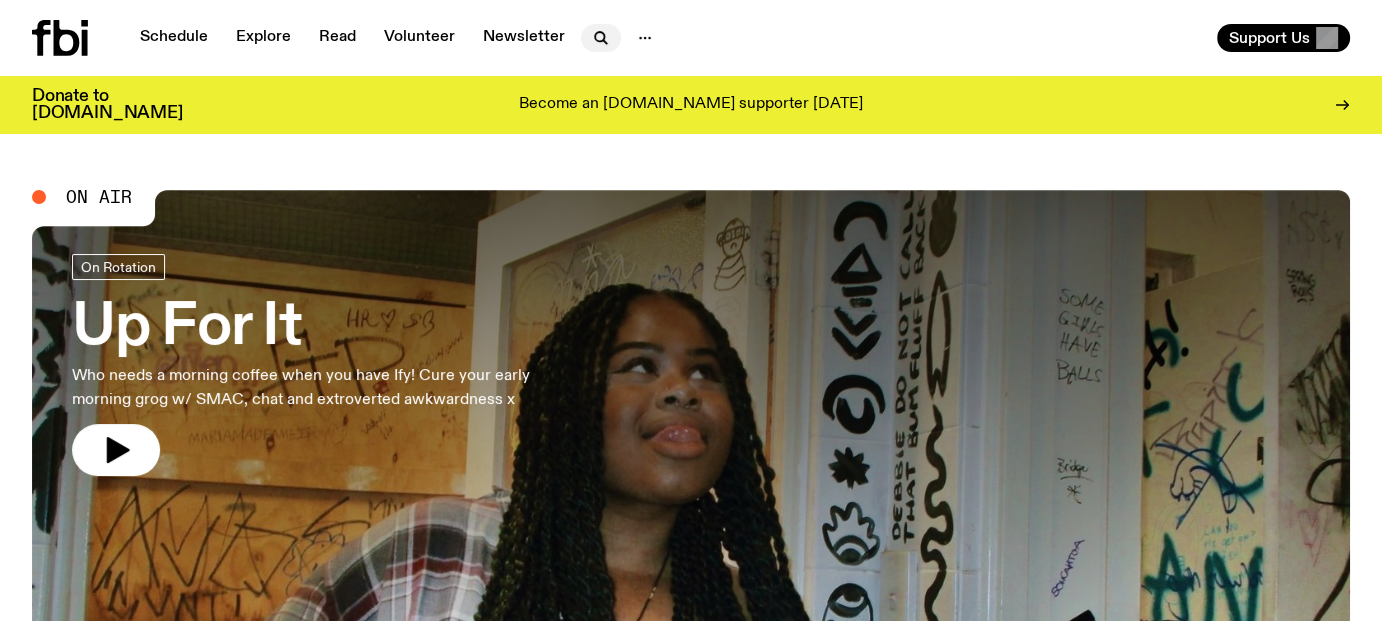 click on "Schedule Explore Read Volunteer Newsletter" 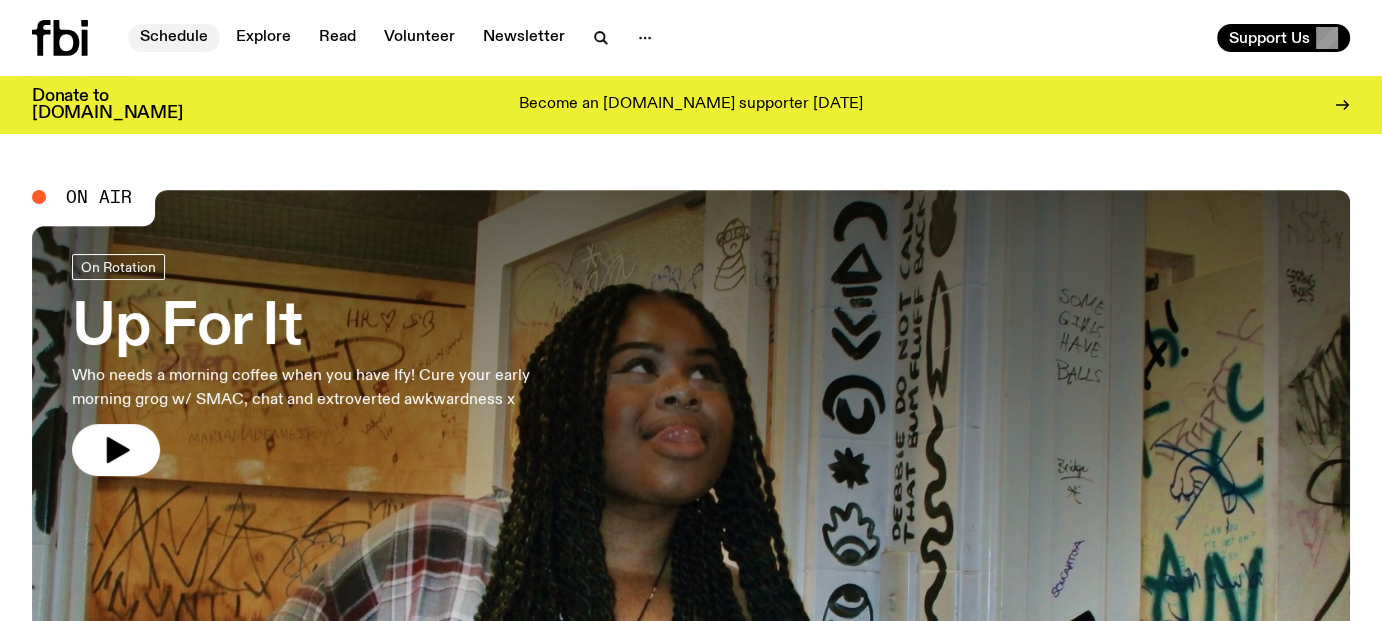 click on "Schedule" 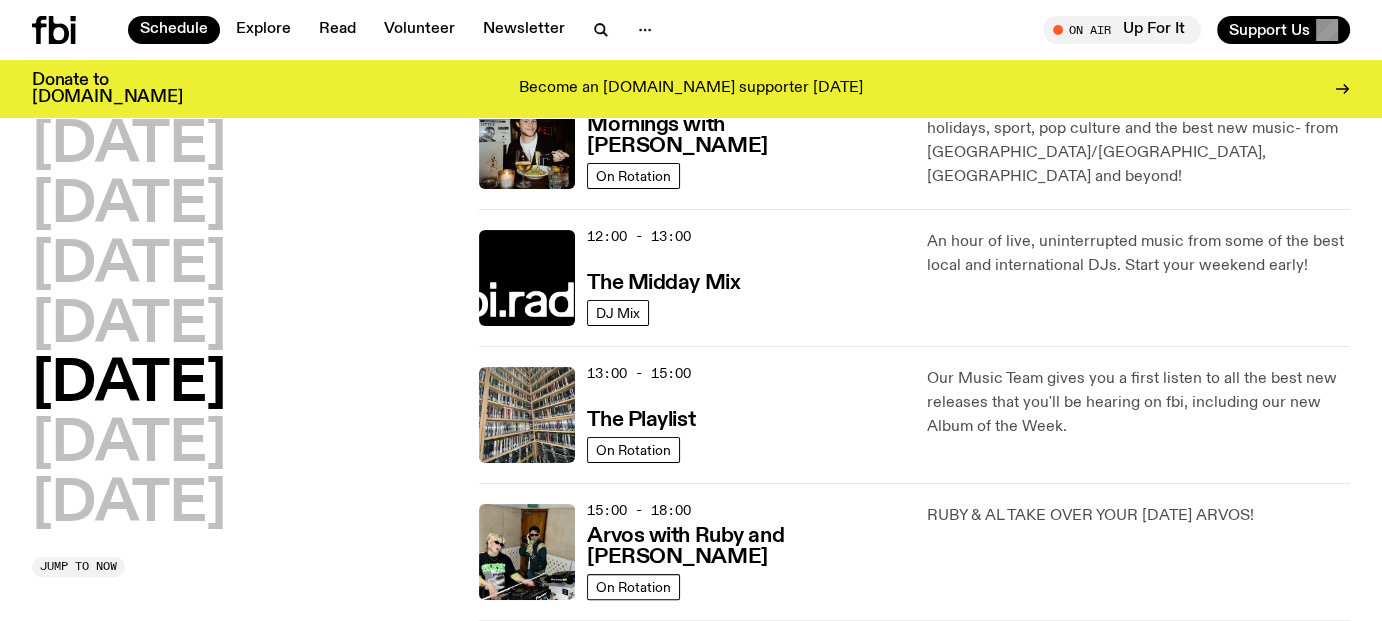 scroll, scrollTop: 0, scrollLeft: 0, axis: both 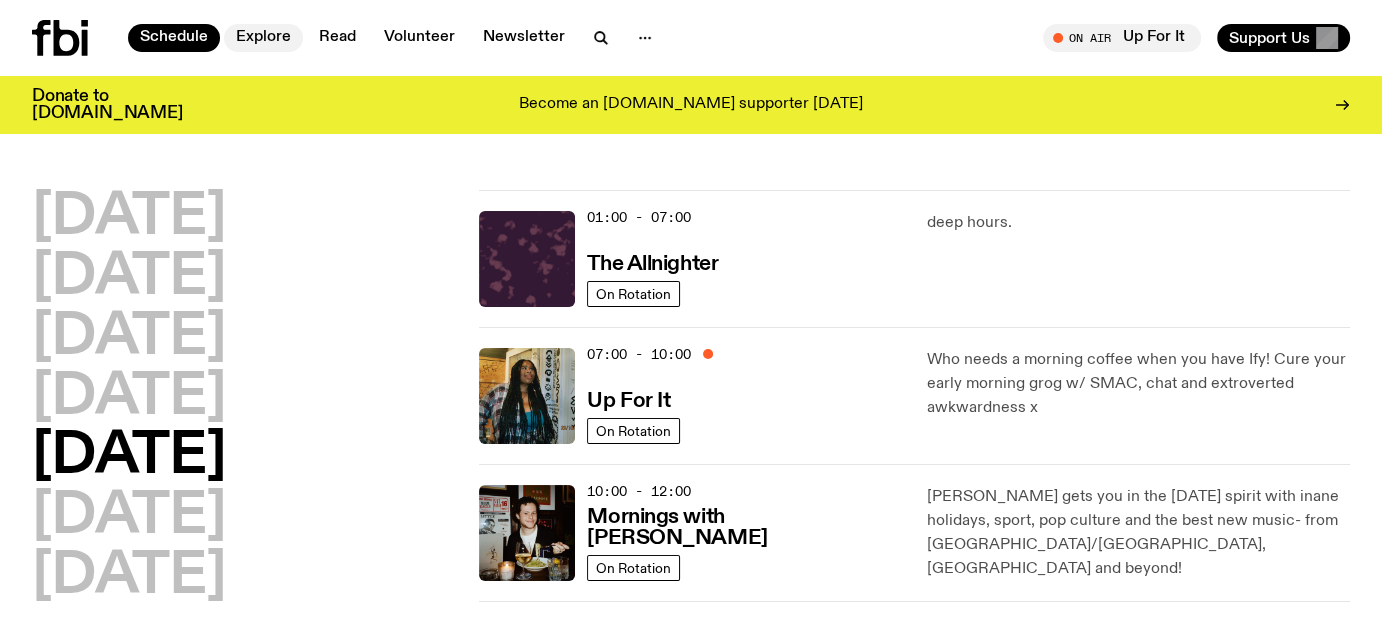 click on "Explore" 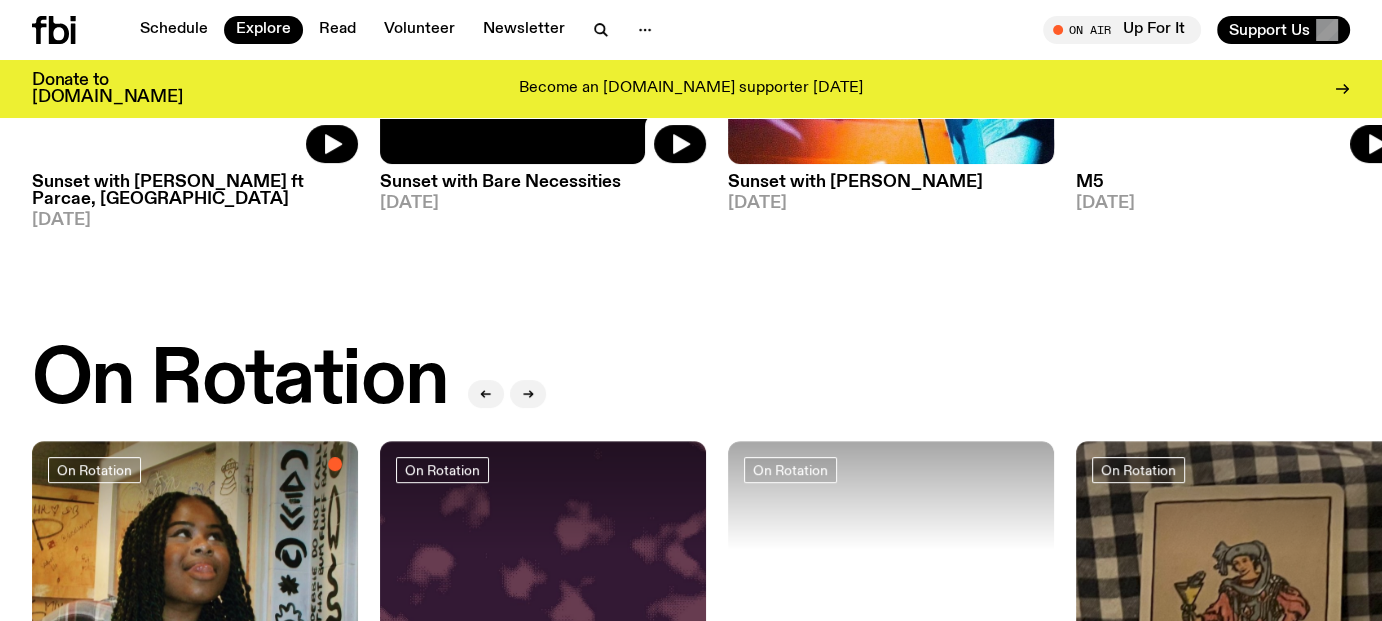 scroll, scrollTop: 689, scrollLeft: 0, axis: vertical 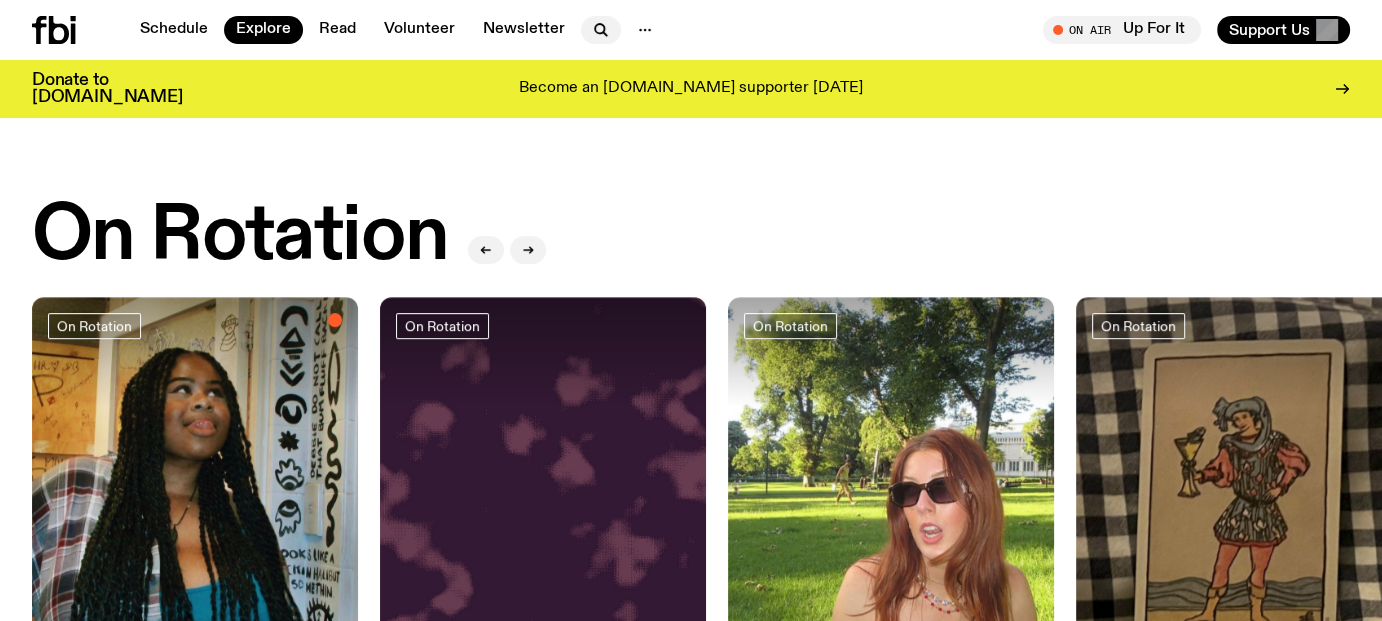 click 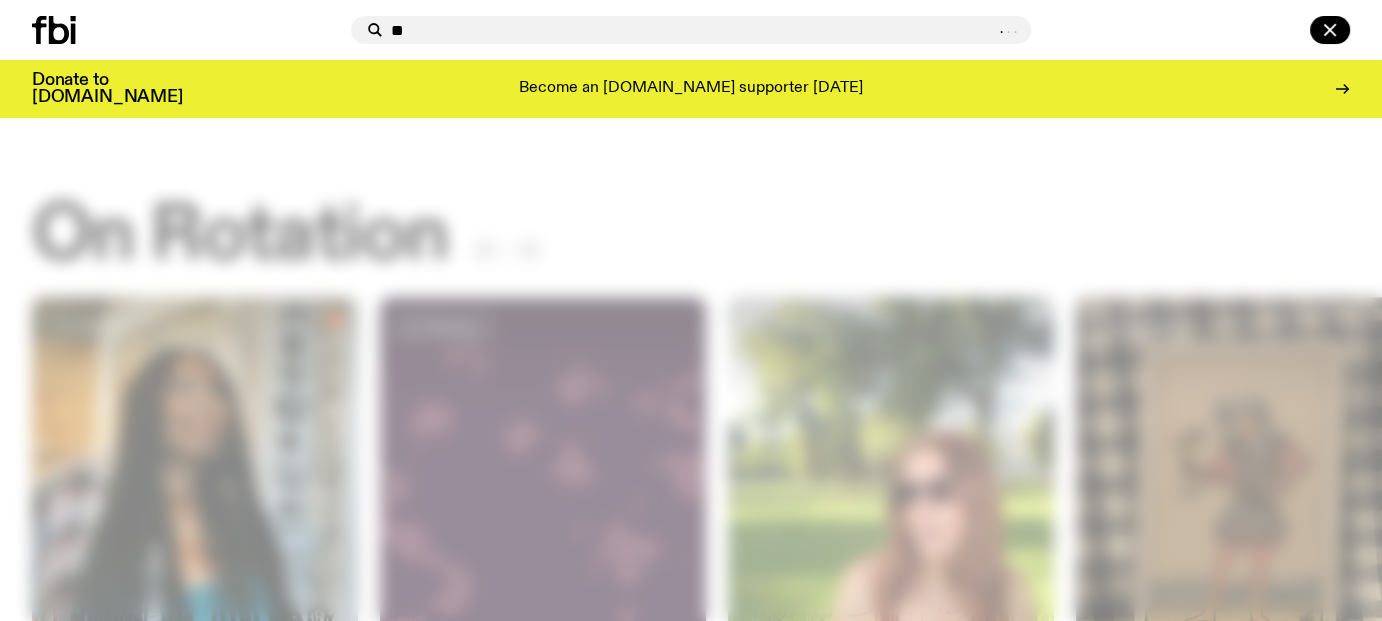 type on "*" 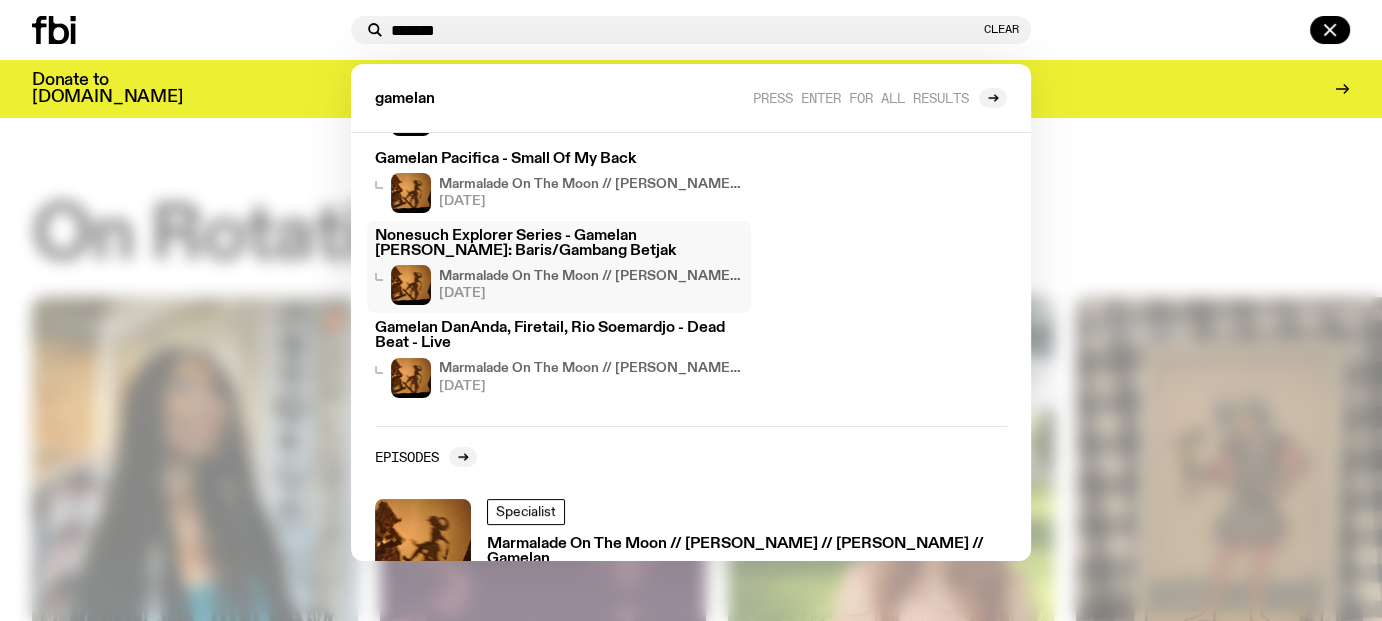 scroll, scrollTop: 269, scrollLeft: 0, axis: vertical 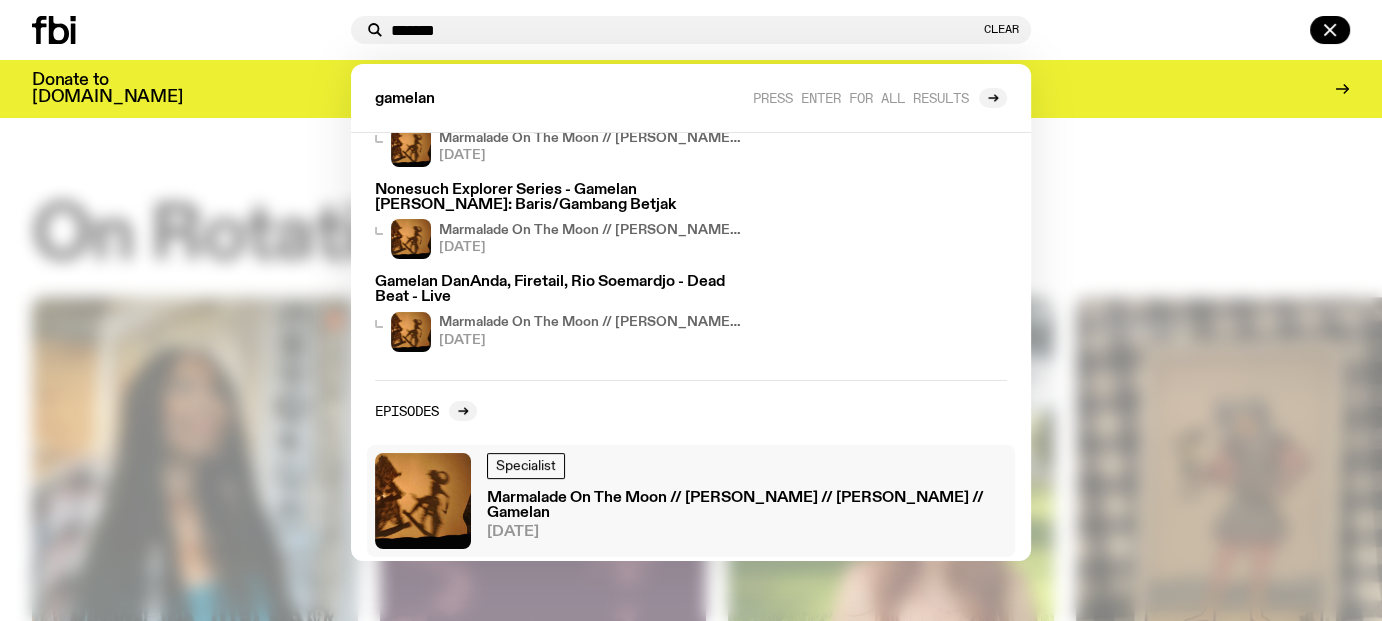 type on "*******" 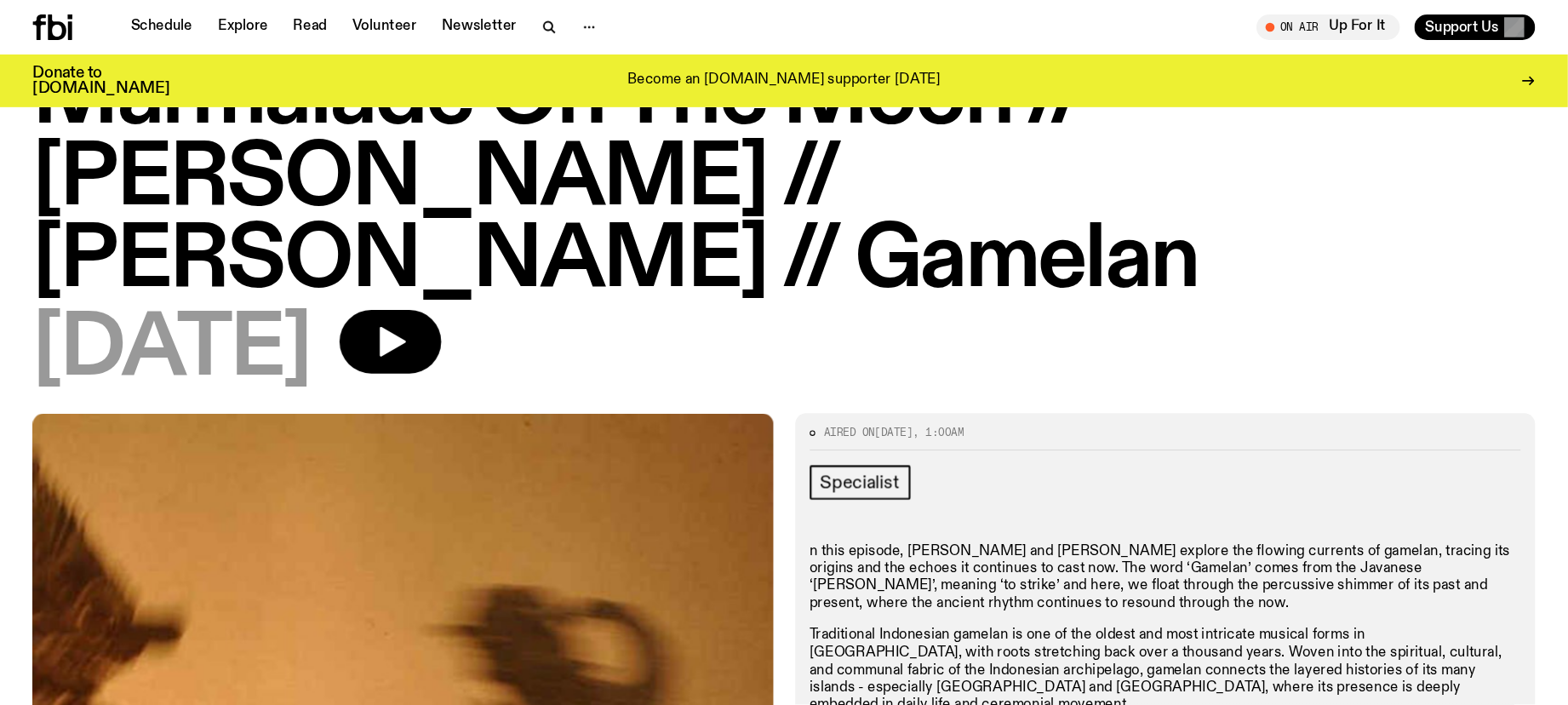 scroll, scrollTop: 0, scrollLeft: 0, axis: both 